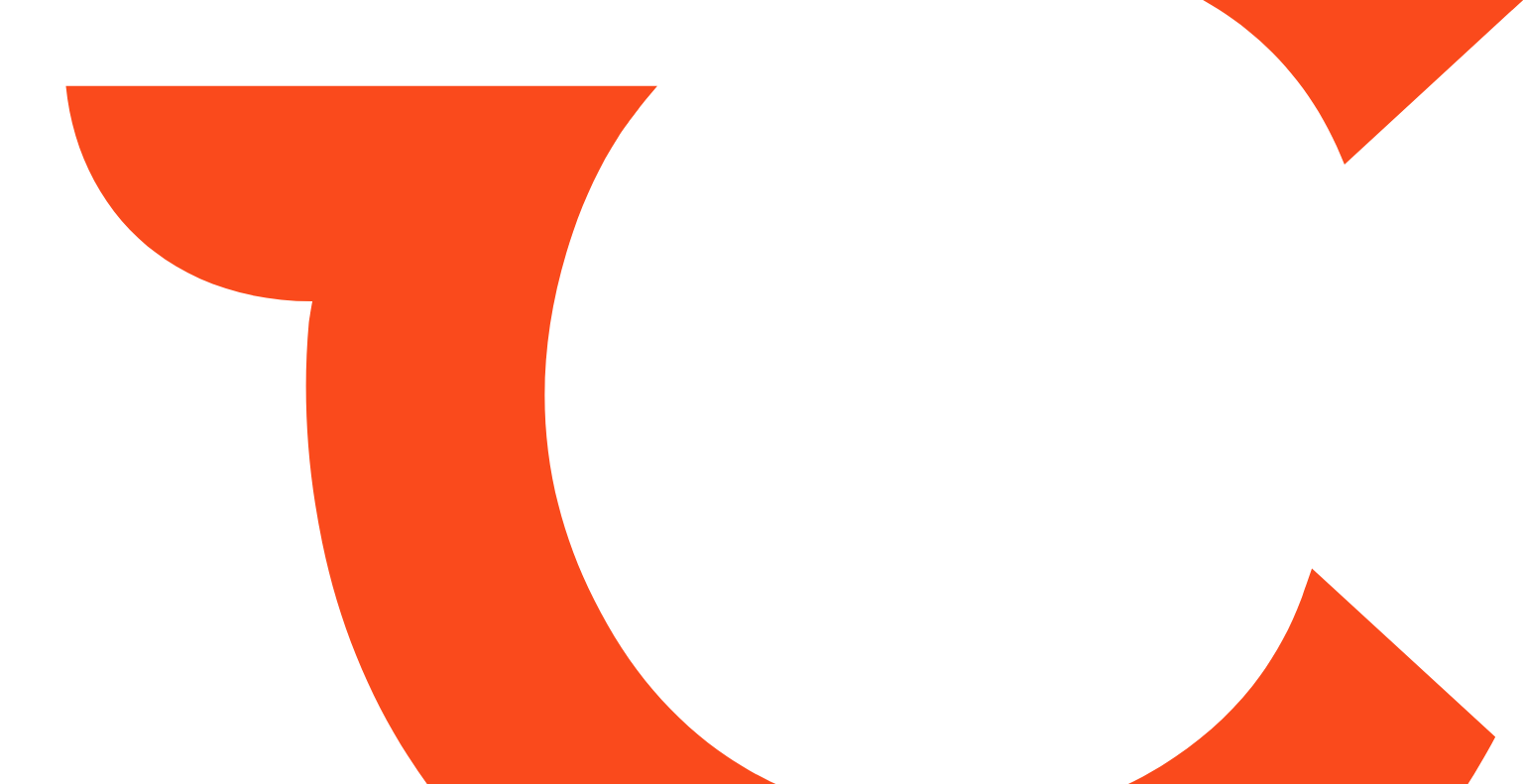 scroll, scrollTop: 0, scrollLeft: 0, axis: both 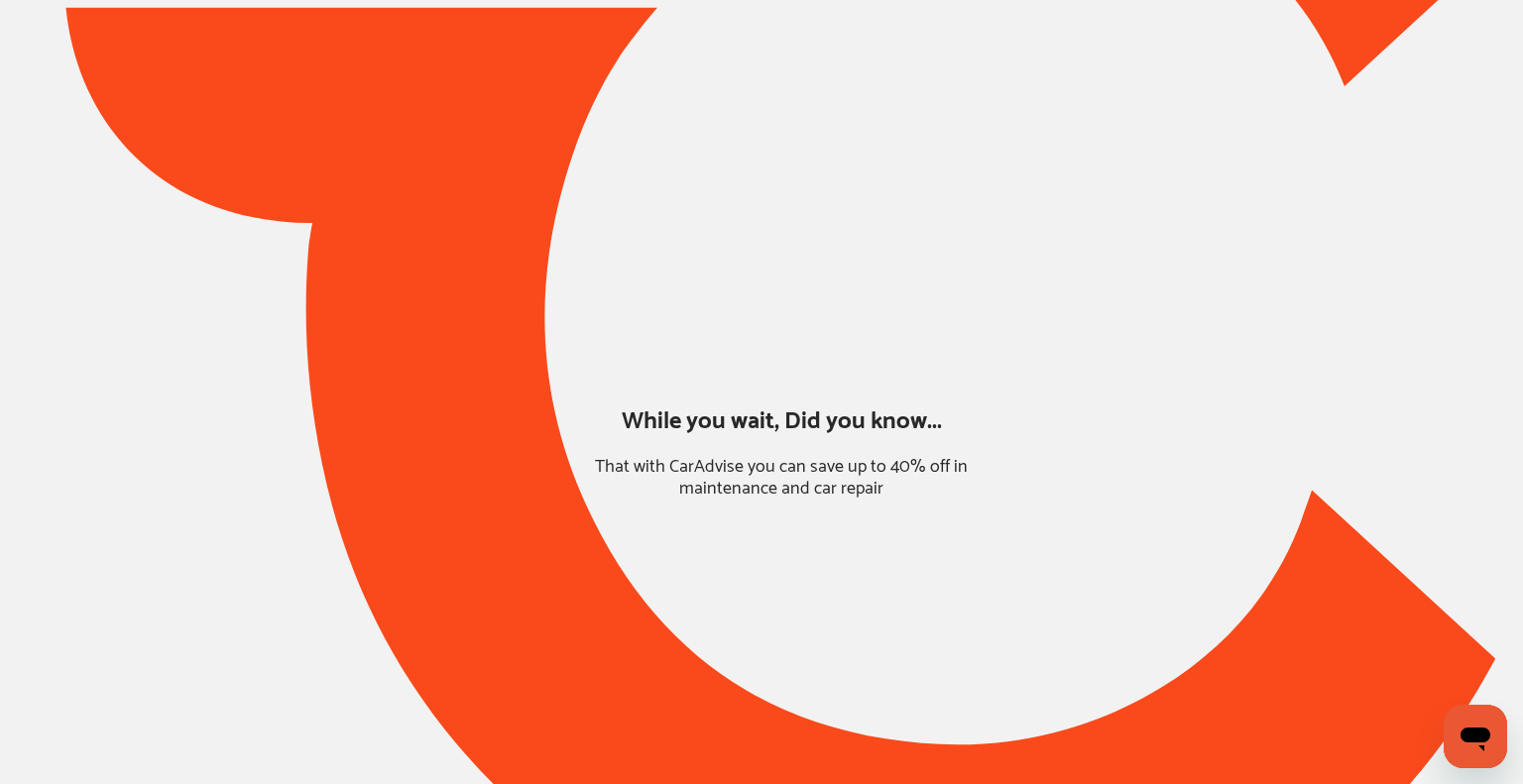 type on "*****" 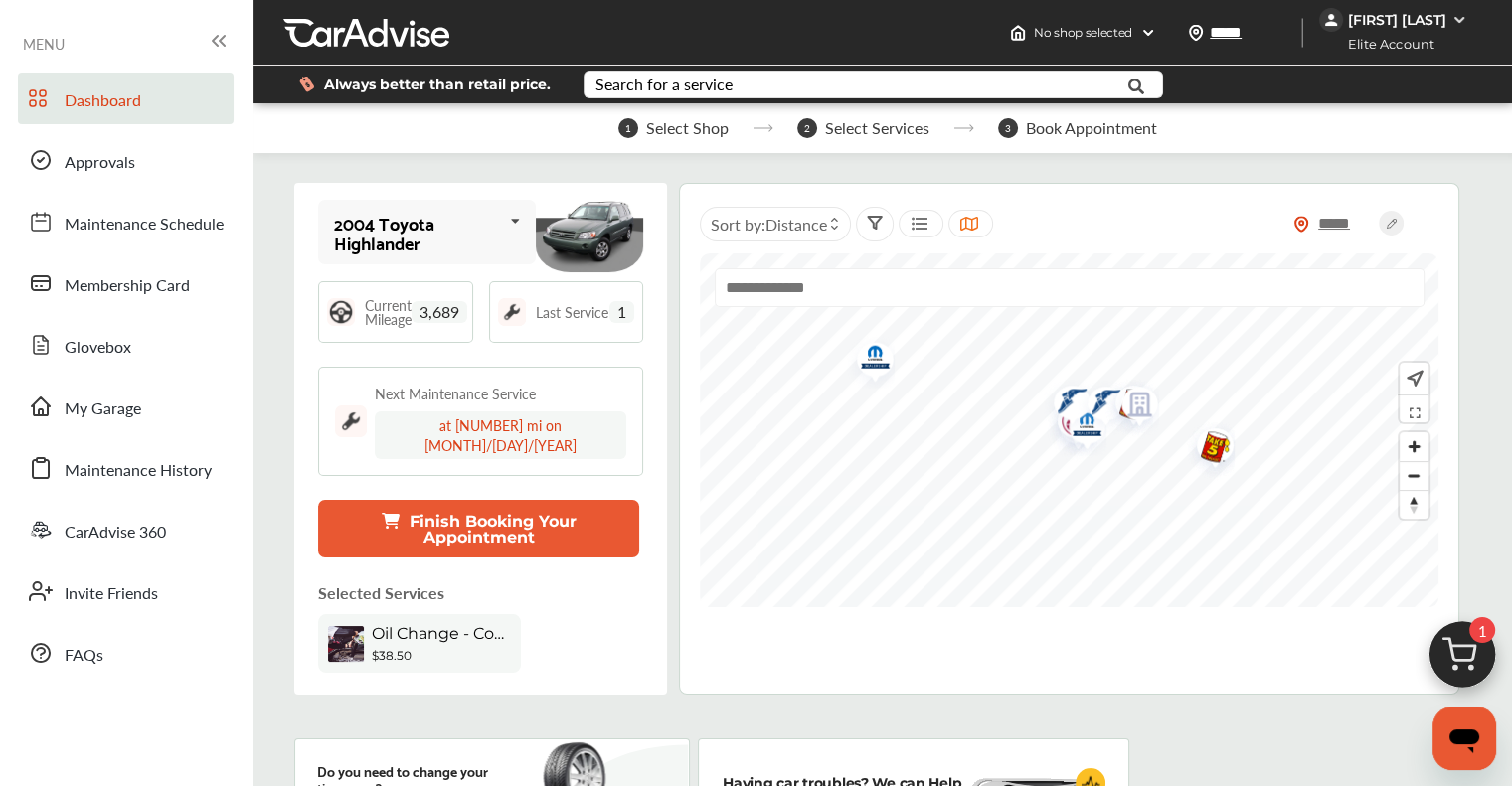click on "My Garage" at bounding box center (102, 409) 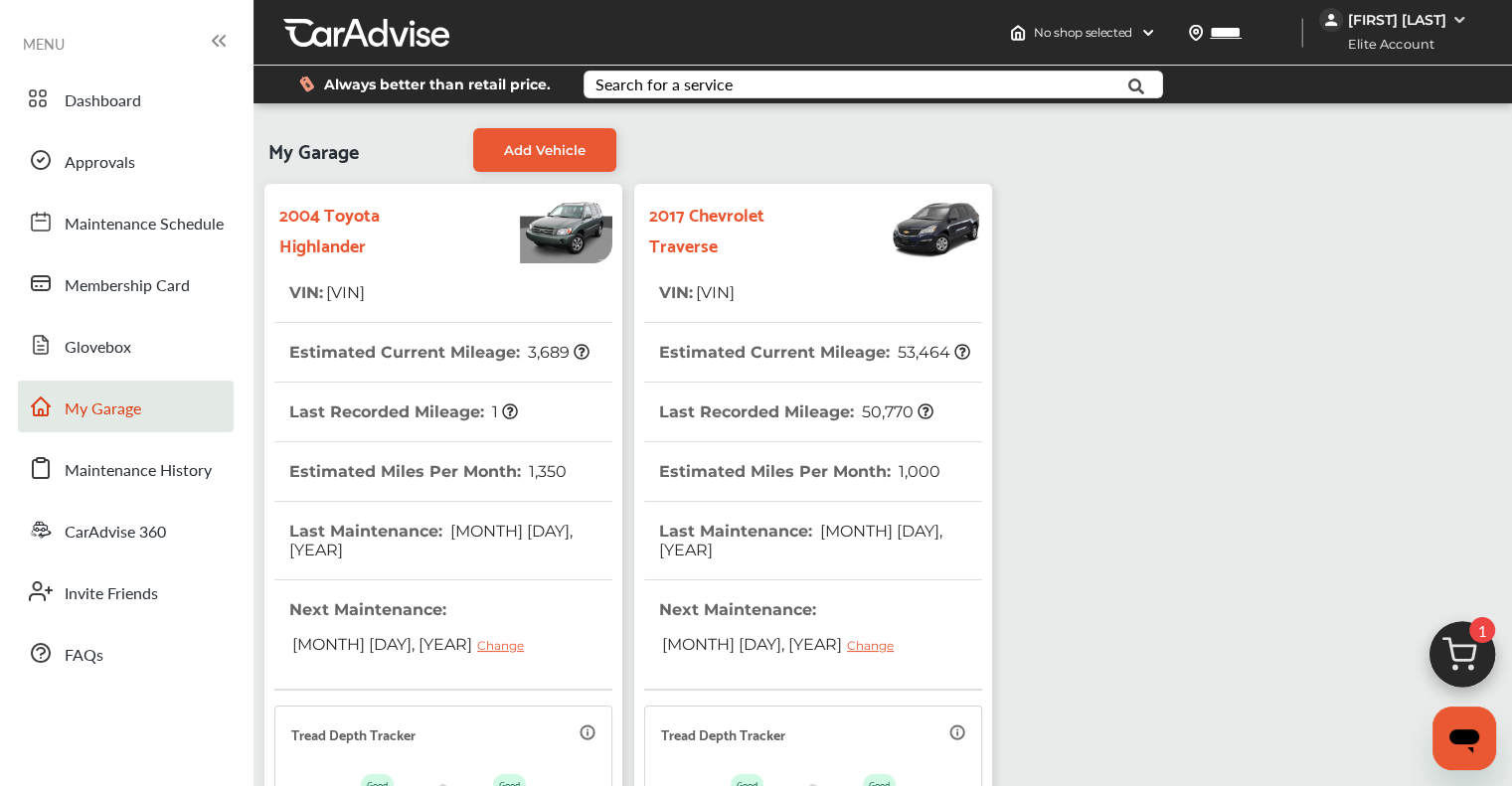 click on "Maintenance History" at bounding box center [138, 471] 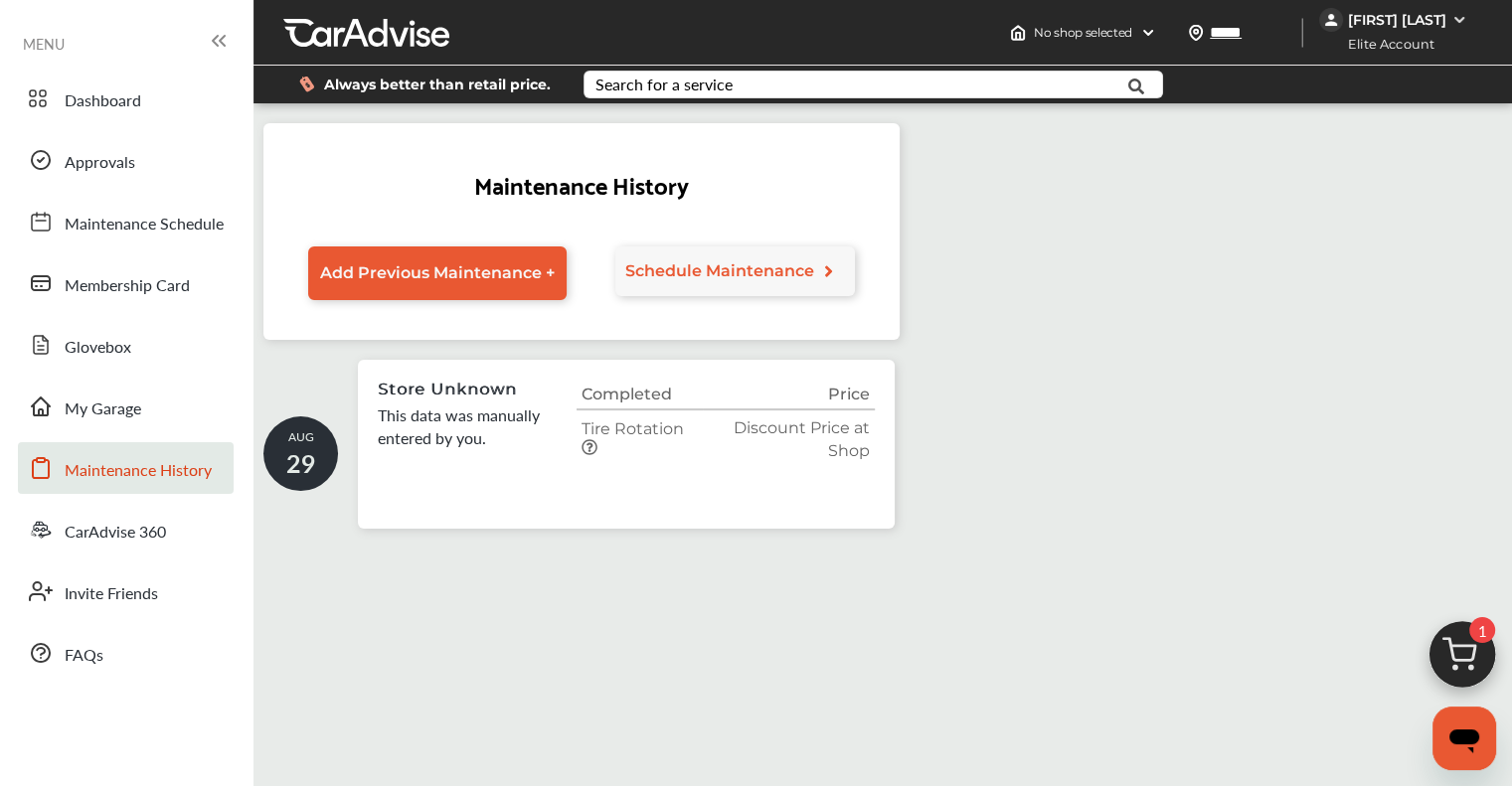 click on "My Garage" at bounding box center [102, 409] 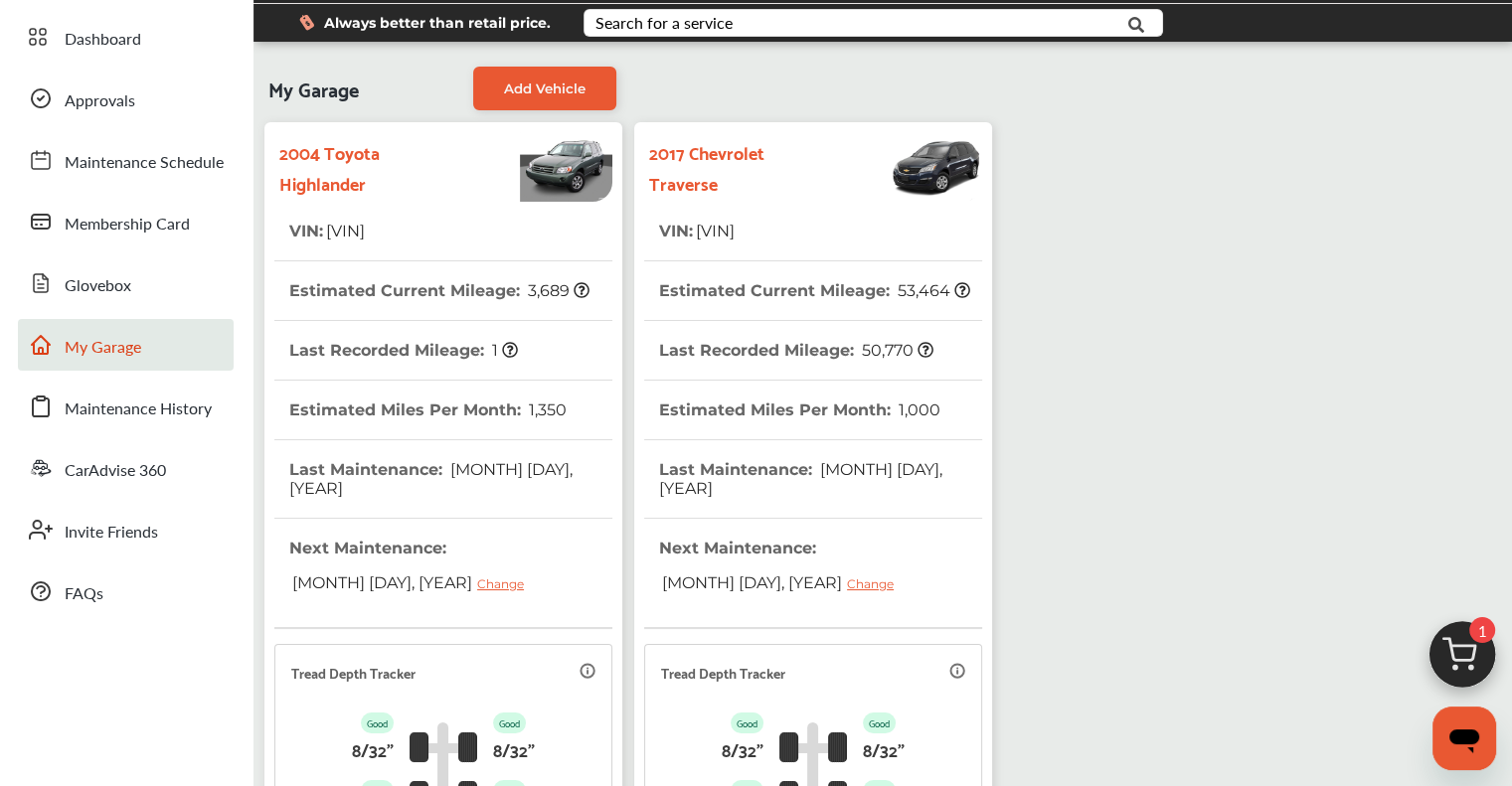 scroll, scrollTop: 3, scrollLeft: 0, axis: vertical 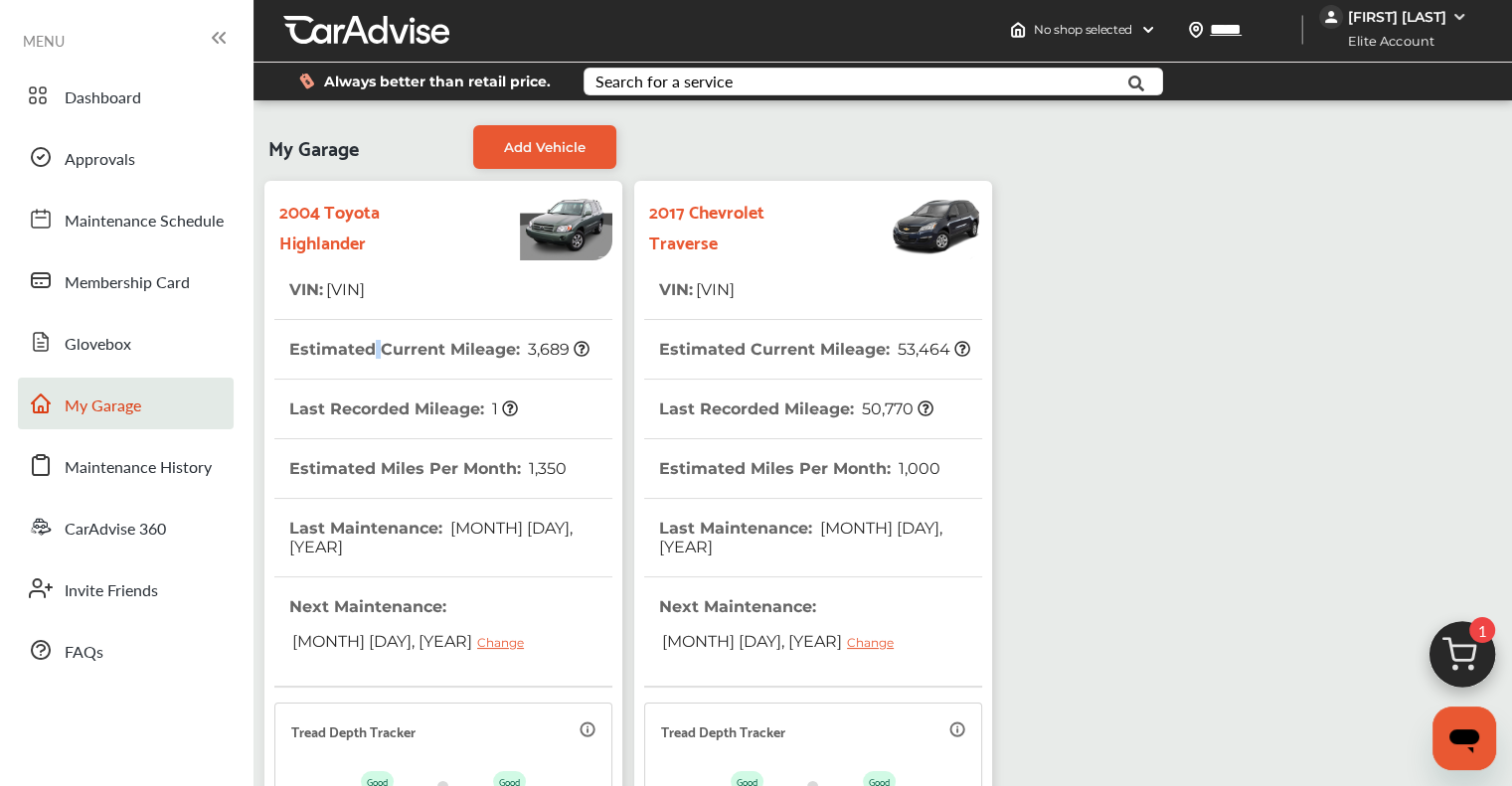 click on "Estimated Current Mileage :   3,689" at bounding box center [439, 349] 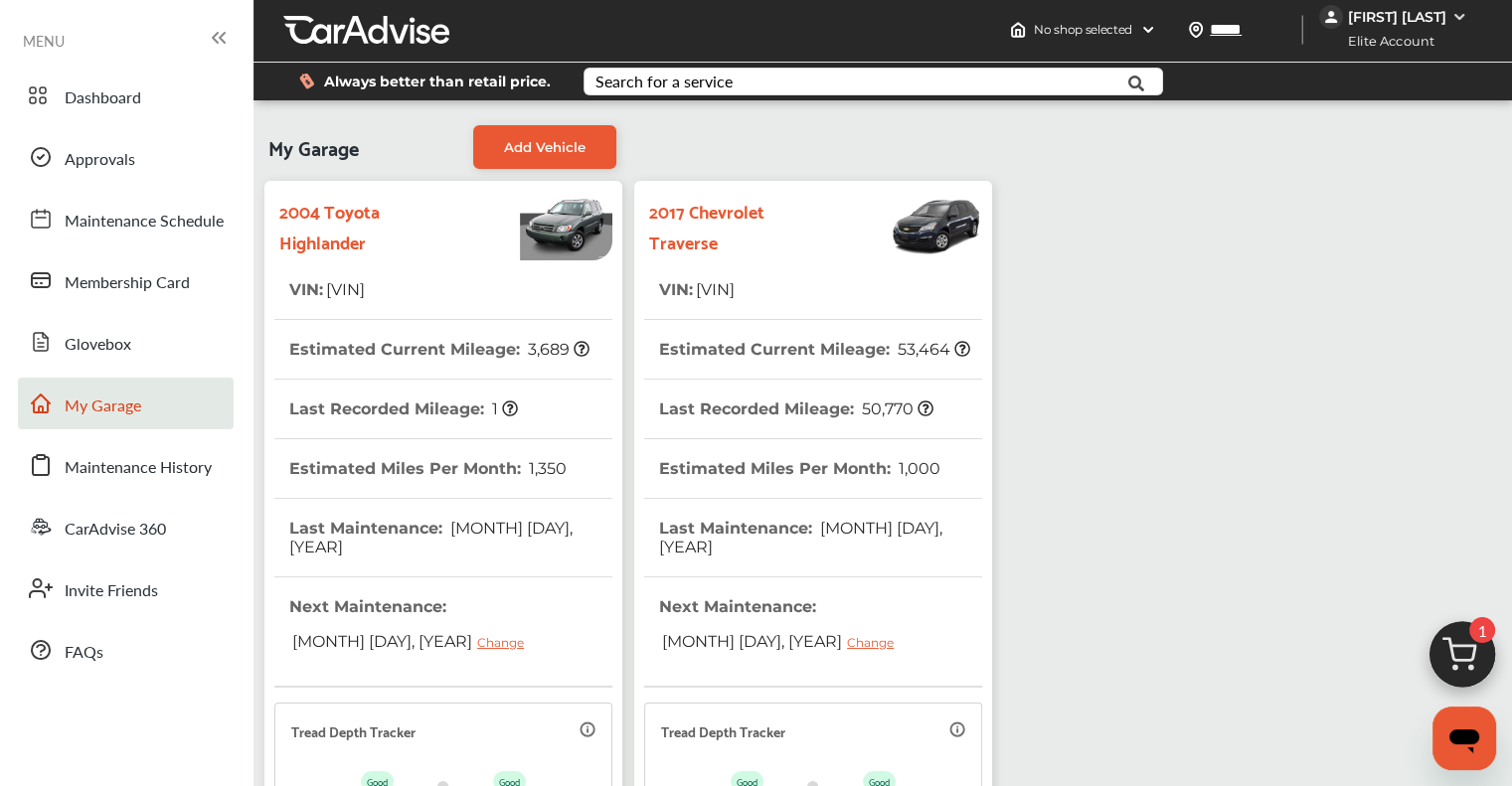 click on "2004   Toyota   Highlander" at bounding box center (367, 226) 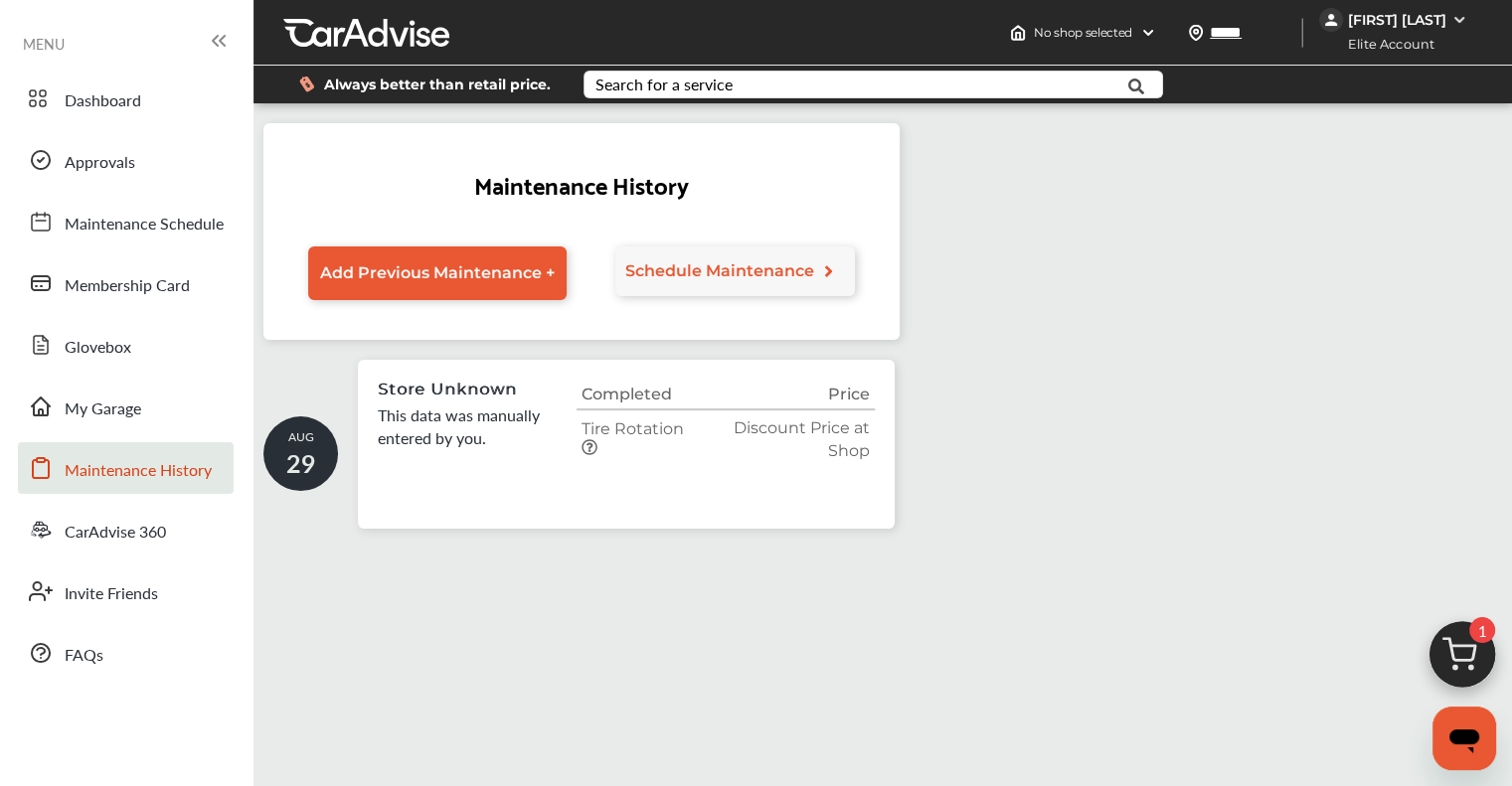 click on "This data was manually entered by you." at bounding box center (477, 426) 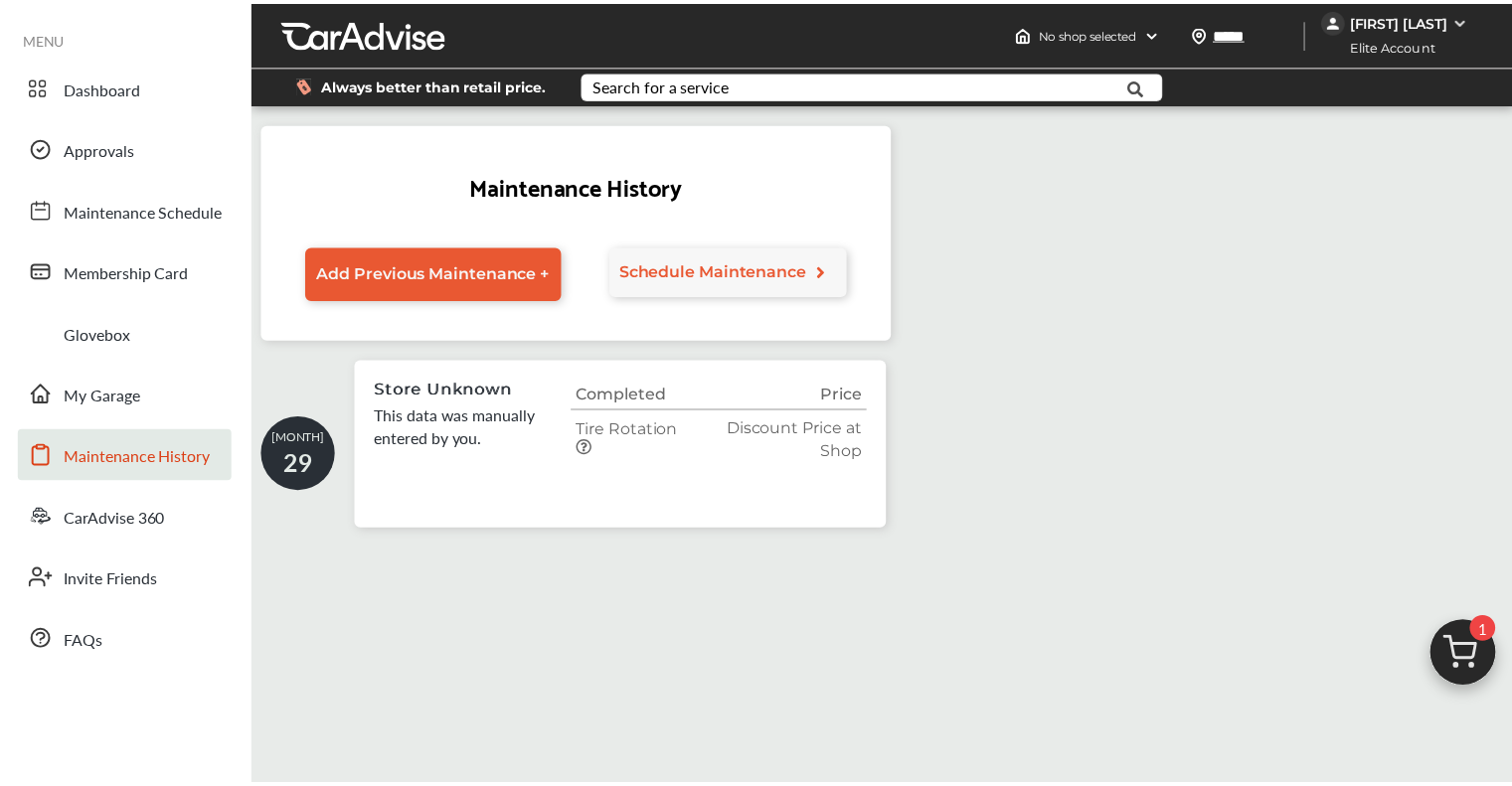 scroll, scrollTop: 0, scrollLeft: 0, axis: both 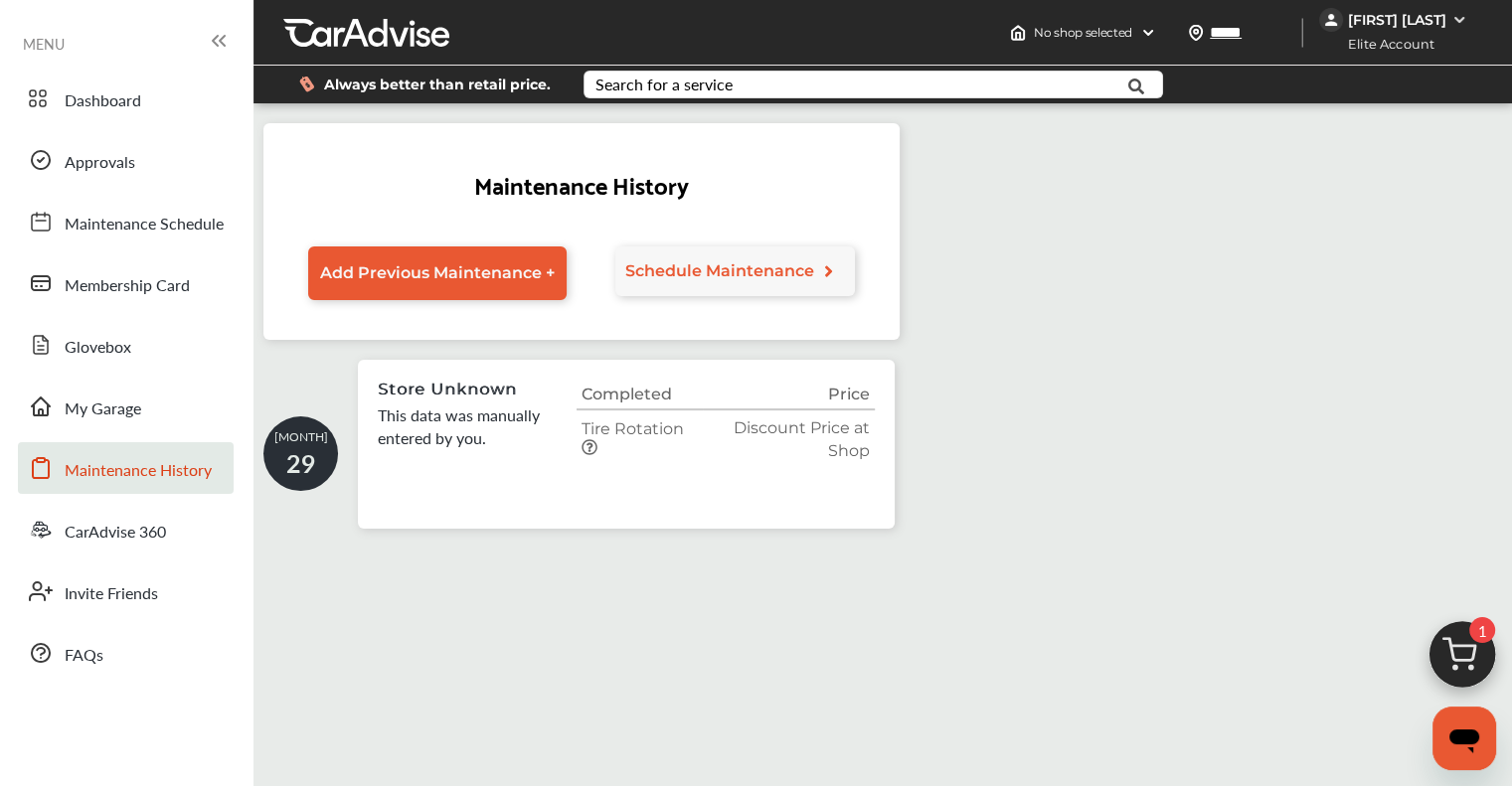 click on "Schedule Maintenance" at bounding box center (720, 270) 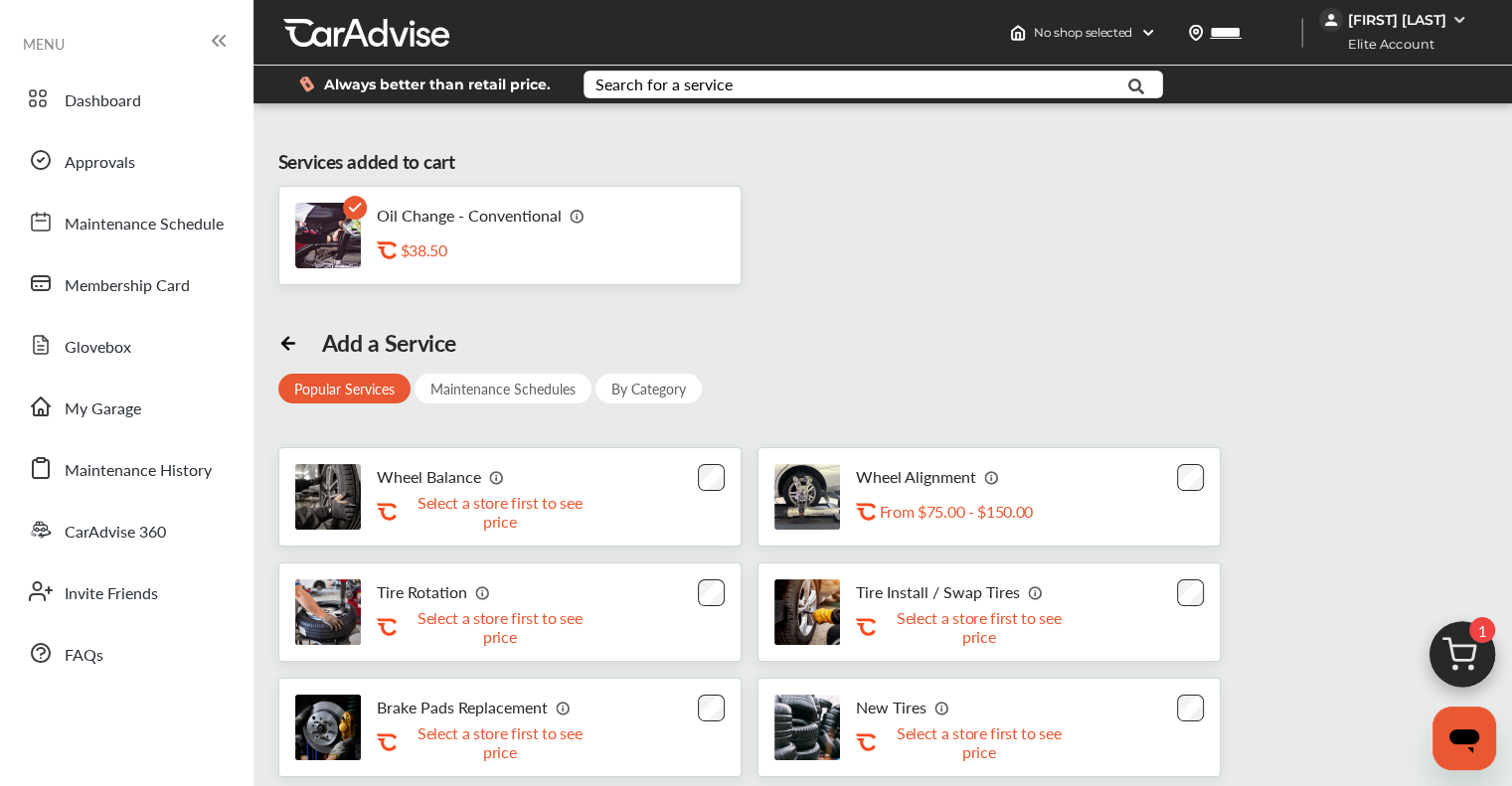 click 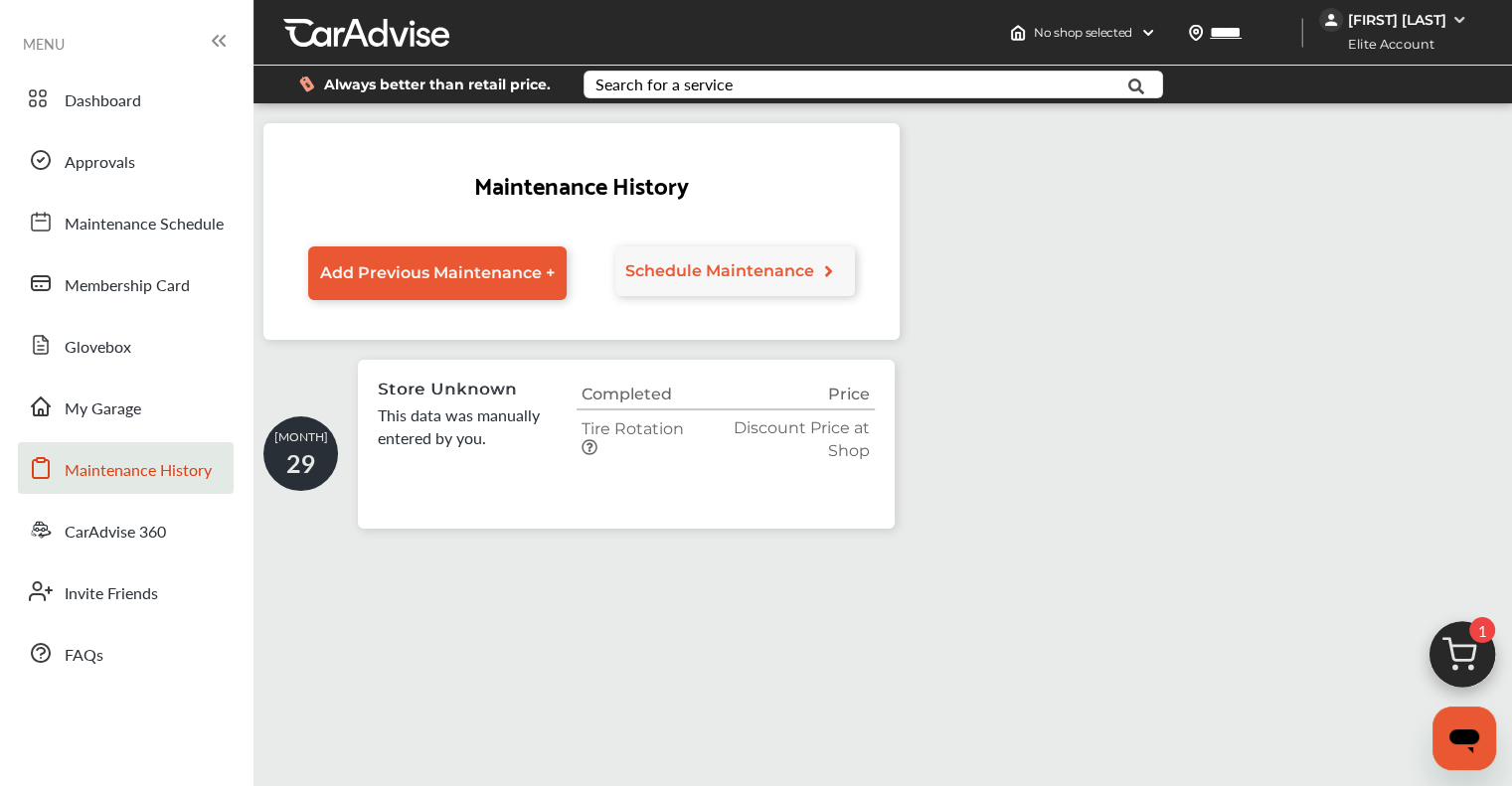 click on "My Garage" at bounding box center [125, 406] 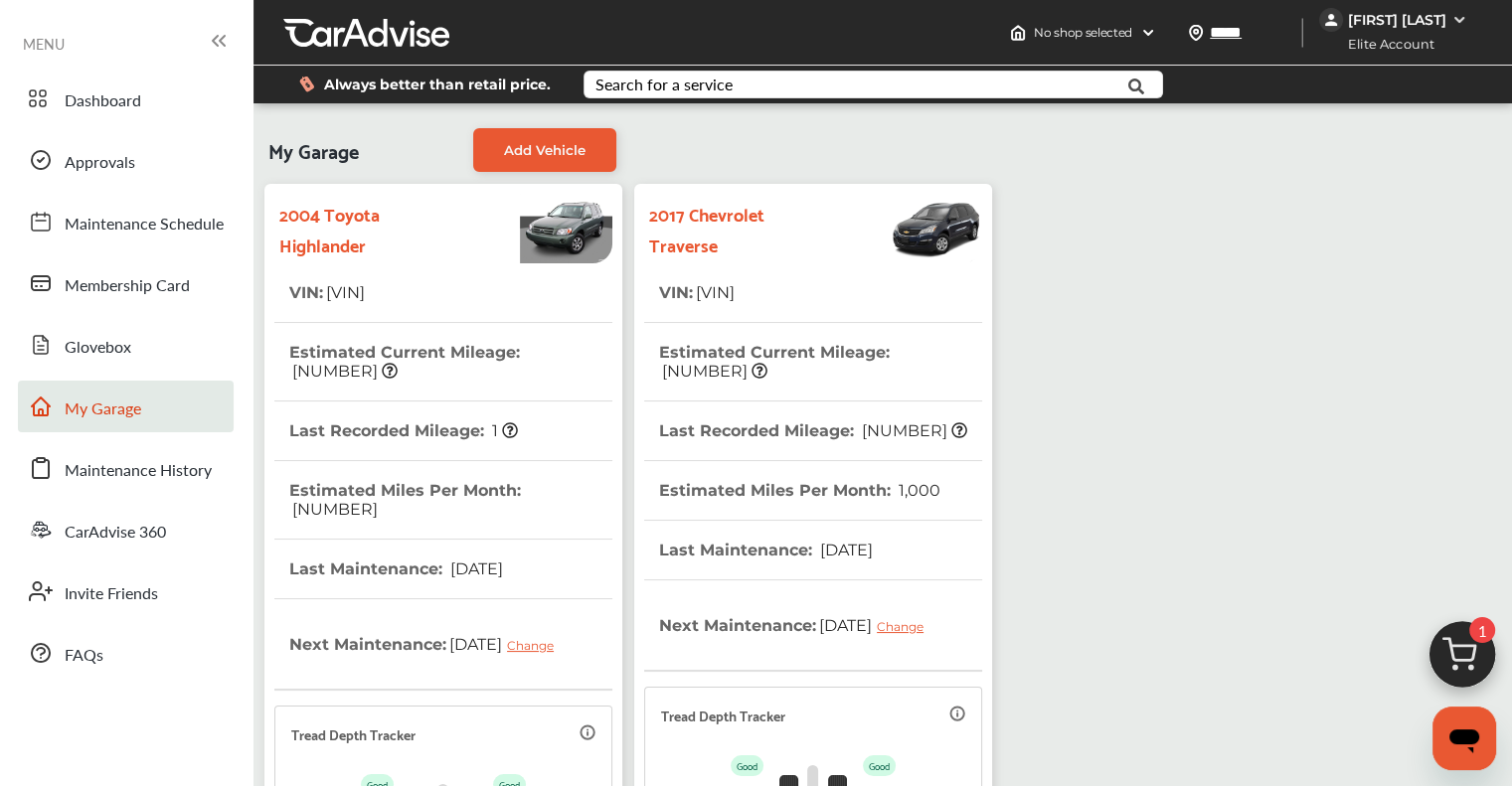 click on "Estimated Miles Per Month : [NUMBER]" at bounding box center [799, 490] 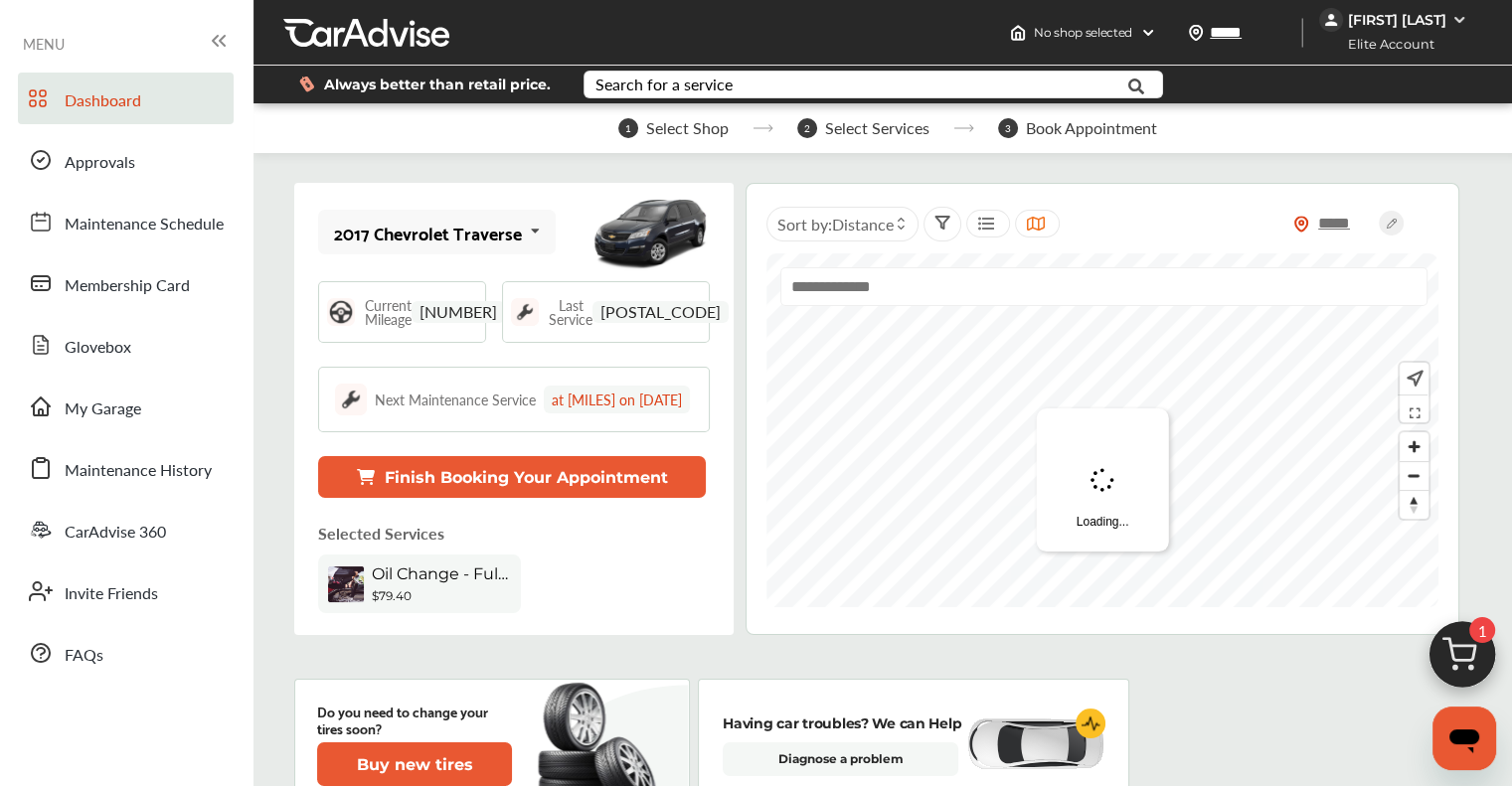 click on "Maintenance History" at bounding box center [138, 471] 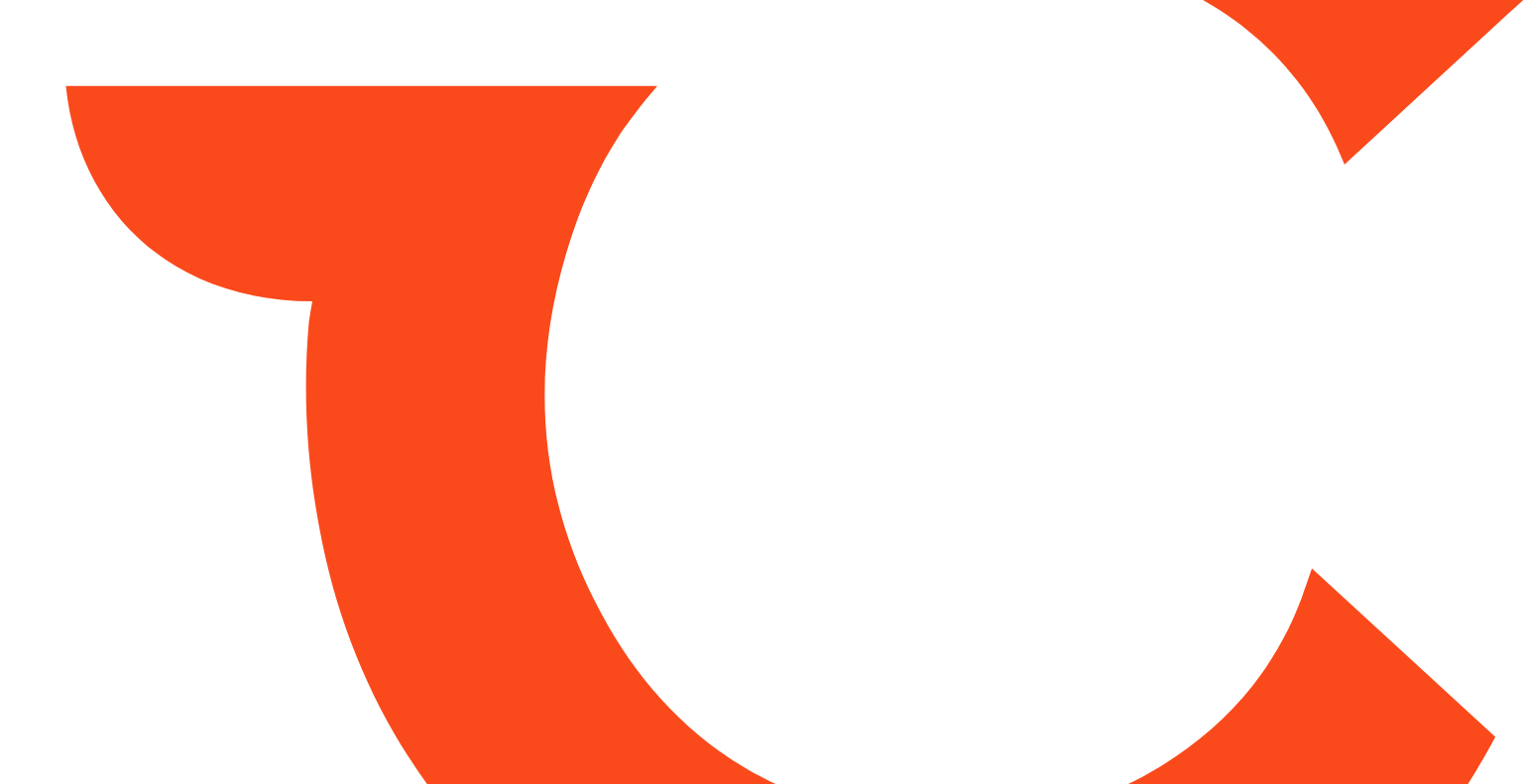 scroll, scrollTop: 0, scrollLeft: 0, axis: both 